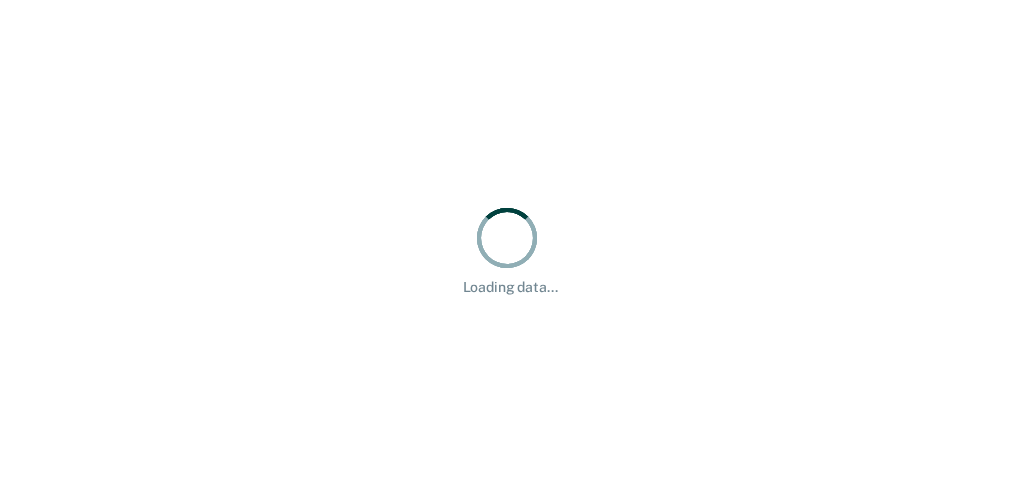 scroll, scrollTop: 0, scrollLeft: 0, axis: both 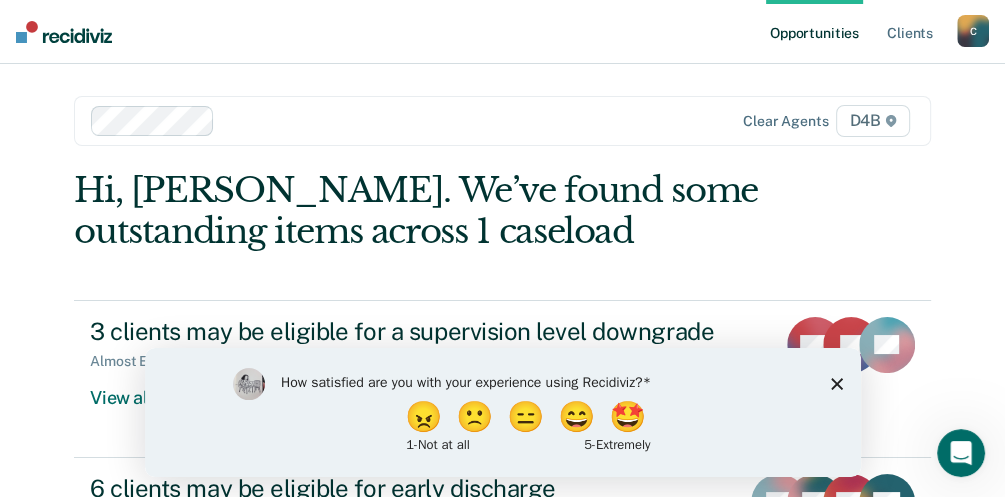 click on "How satisfied are you with your experience using Recidiviz? 😠 🙁 😑 😄 🤩 1  -  Not at all 5  -  Extremely" at bounding box center (502, 411) 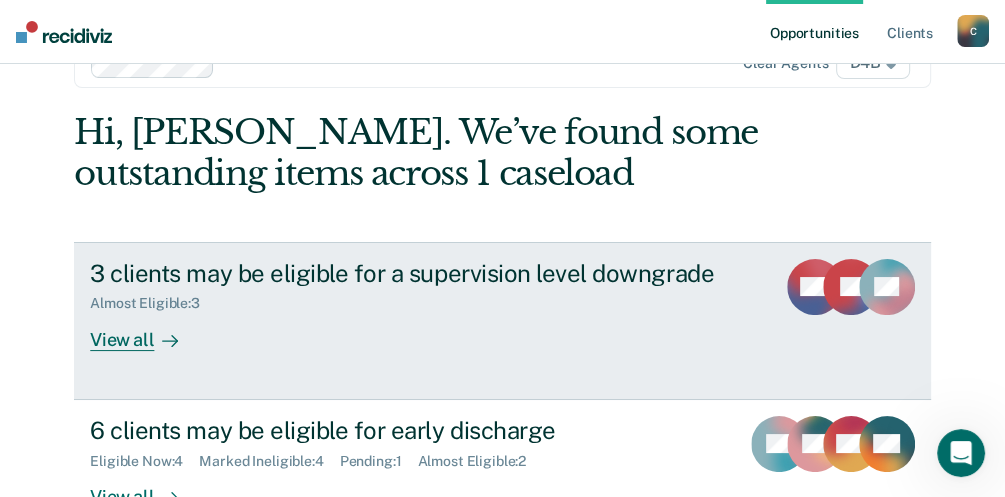scroll, scrollTop: 133, scrollLeft: 0, axis: vertical 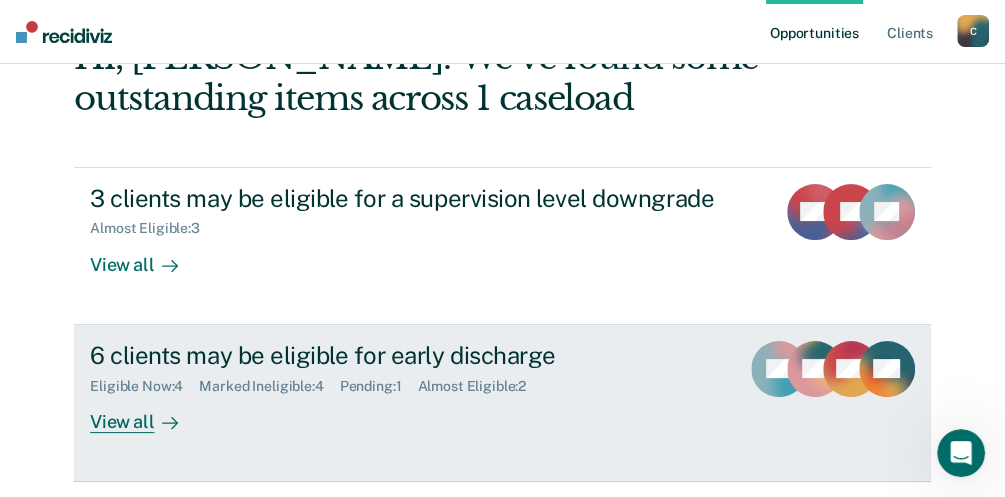 click on "6 clients may be eligible for early discharge" at bounding box center (406, 355) 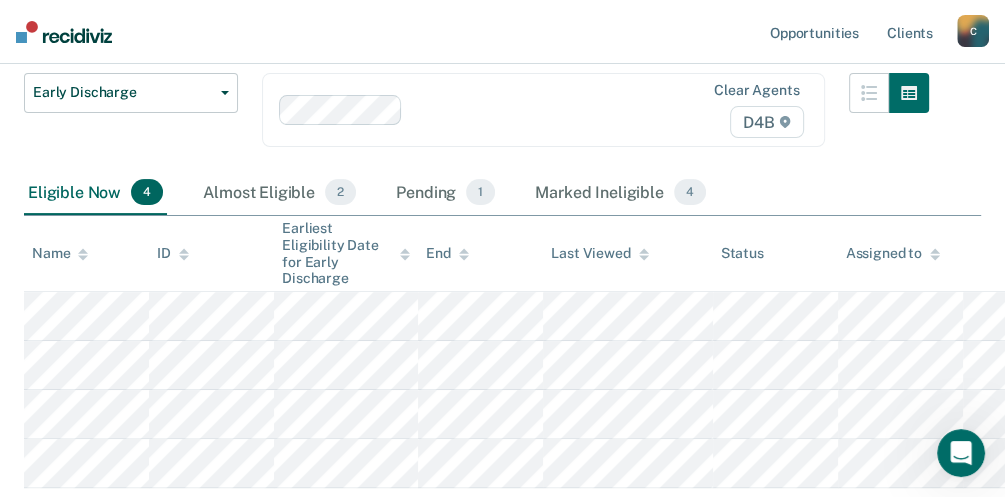 scroll, scrollTop: 266, scrollLeft: 0, axis: vertical 